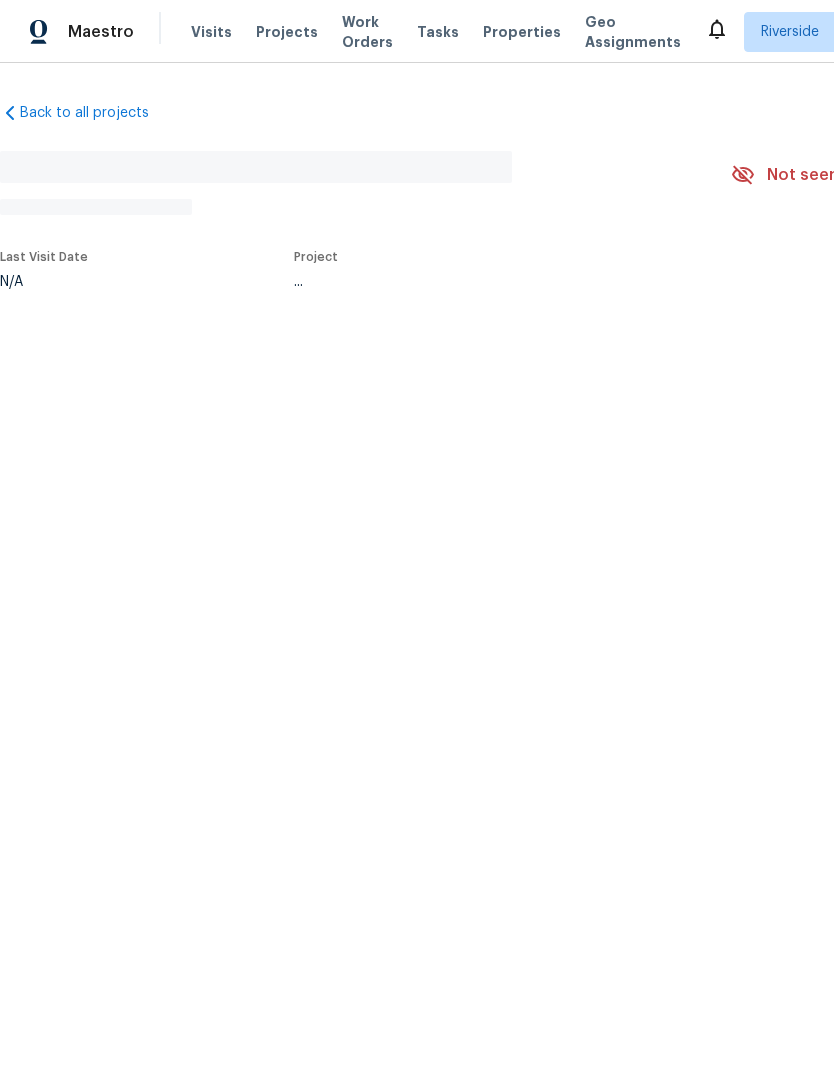 scroll, scrollTop: 0, scrollLeft: 0, axis: both 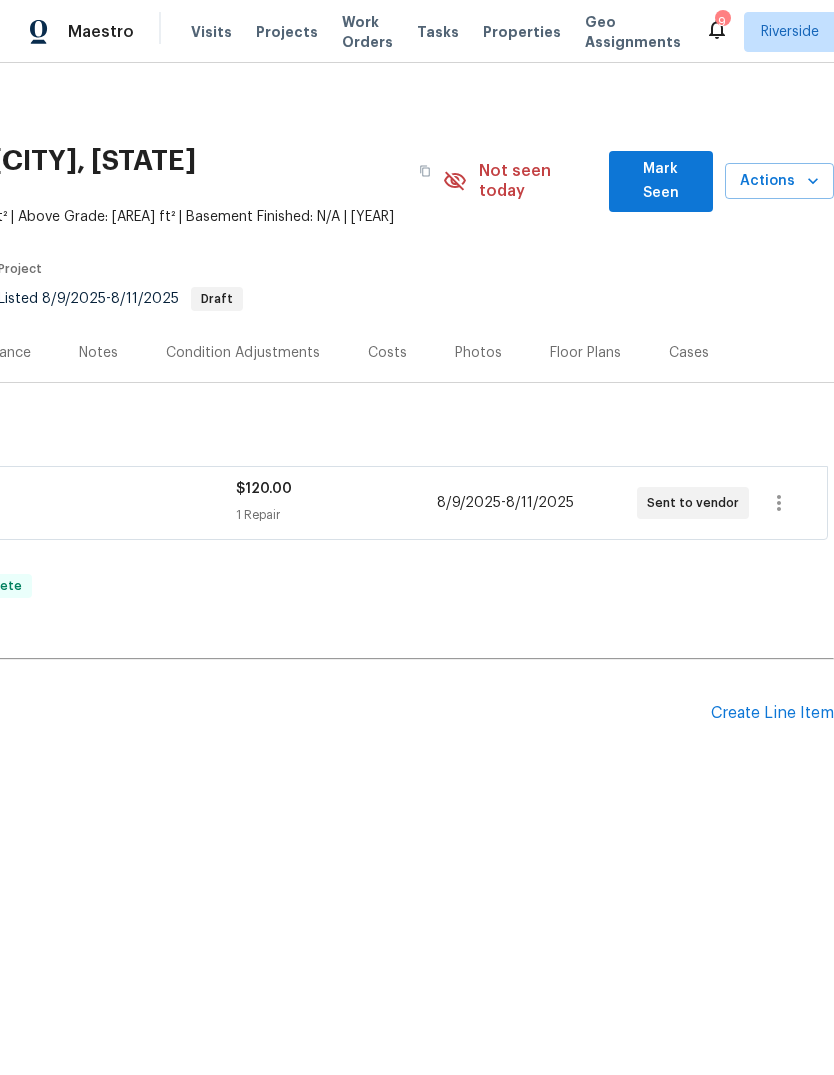 click on "Mark Seen" at bounding box center (661, 181) 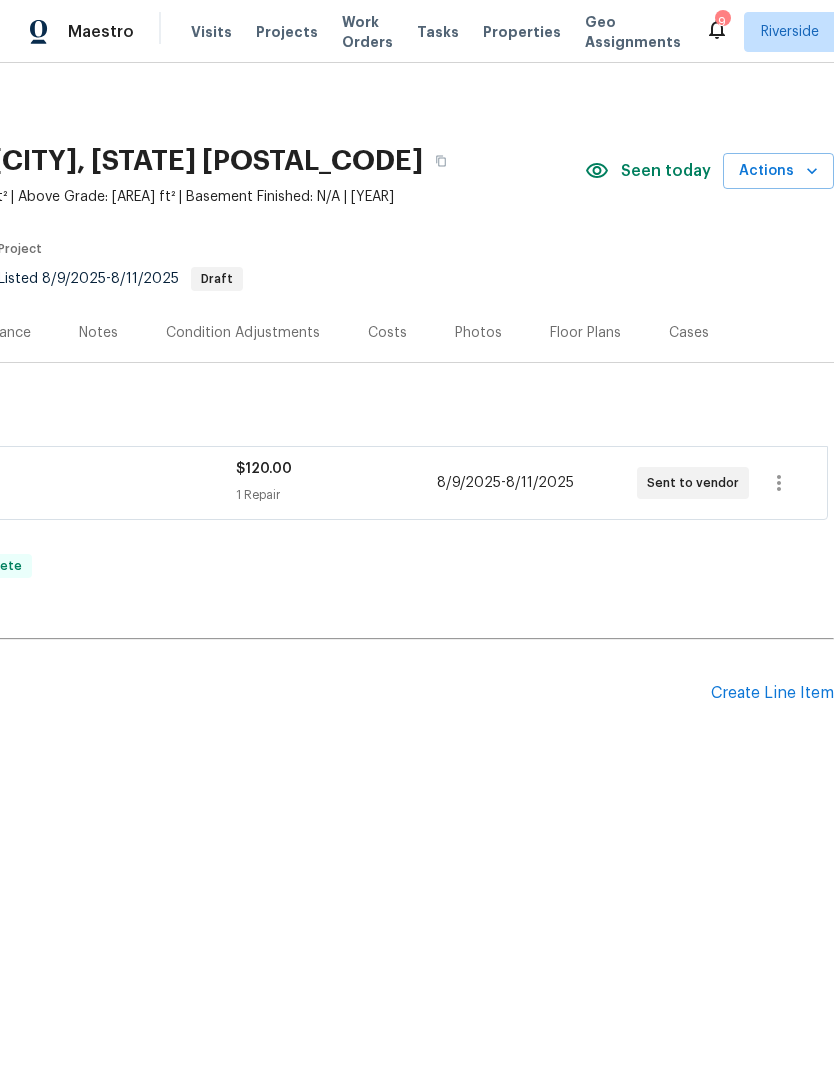 click on "Costs" at bounding box center [387, 333] 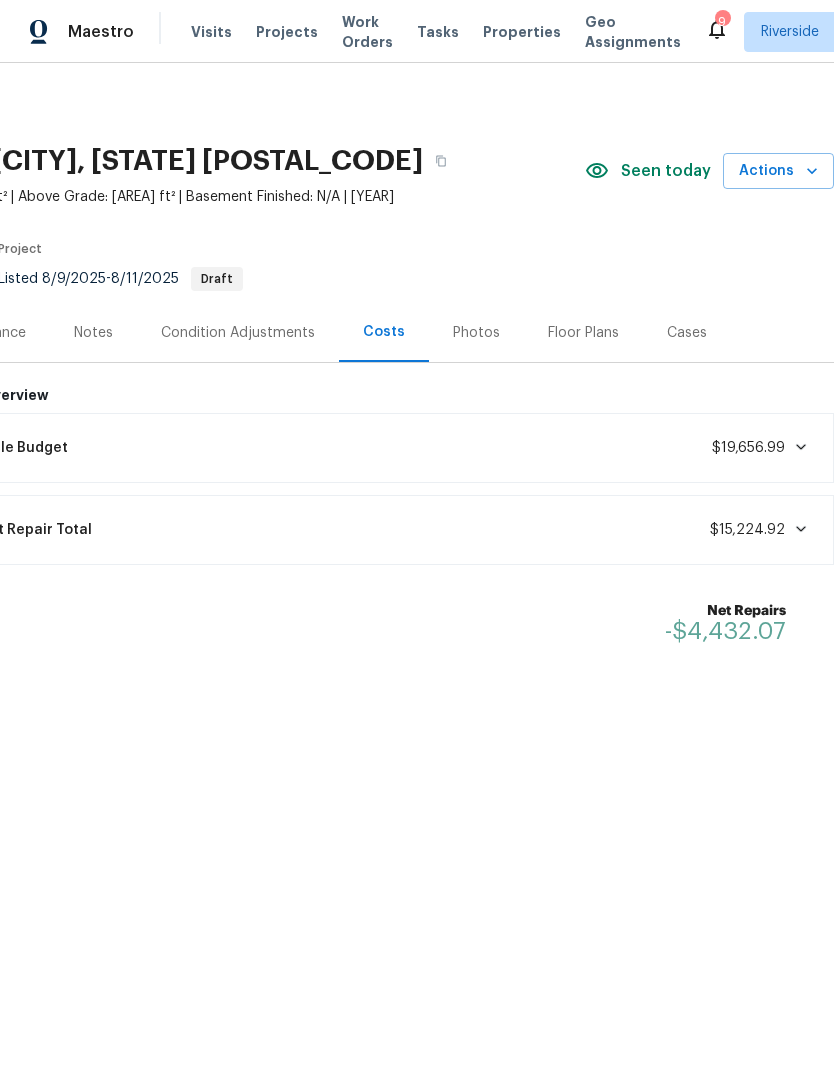 click on "Net Repairs -$4,432.07" at bounding box center [379, 623] 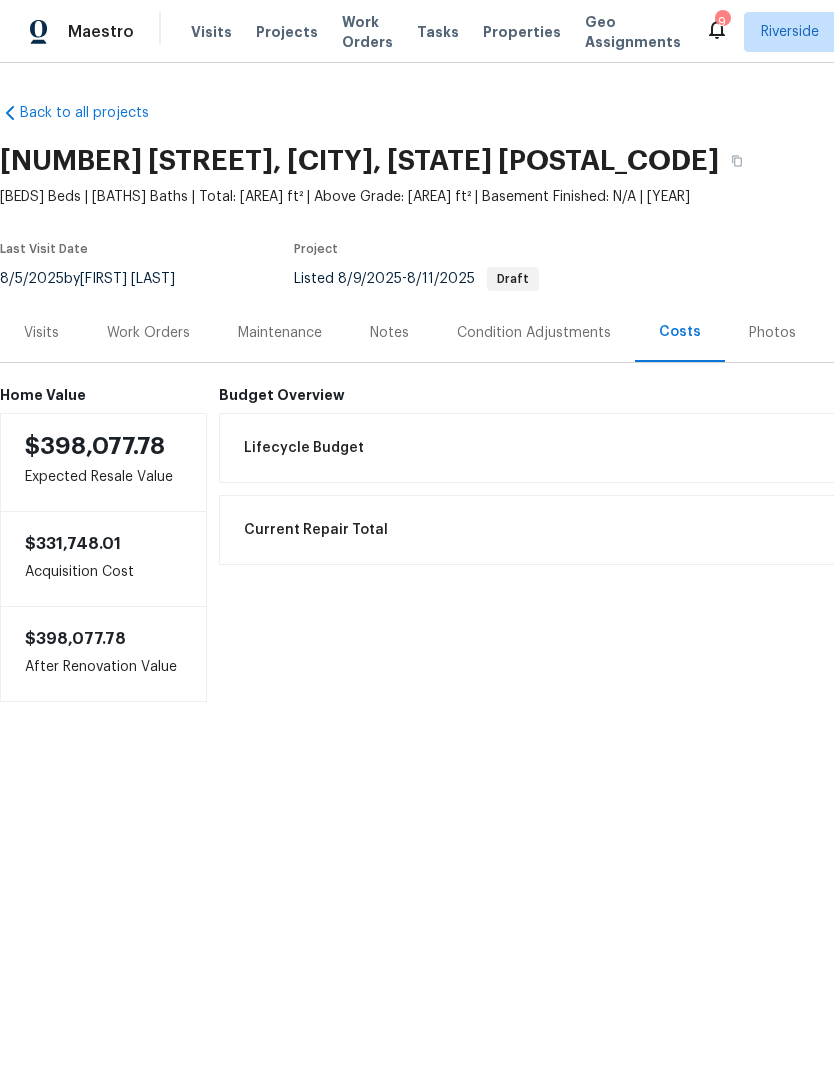 scroll, scrollTop: 0, scrollLeft: 0, axis: both 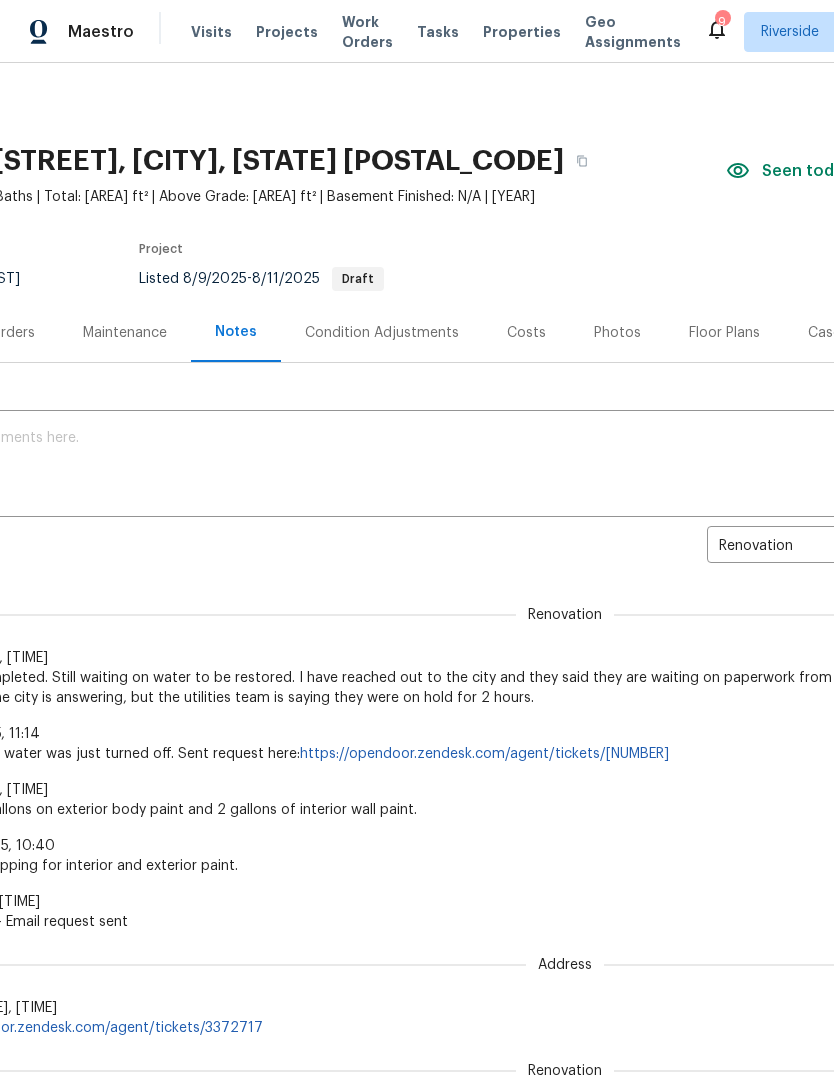 click on "Costs" at bounding box center (526, 332) 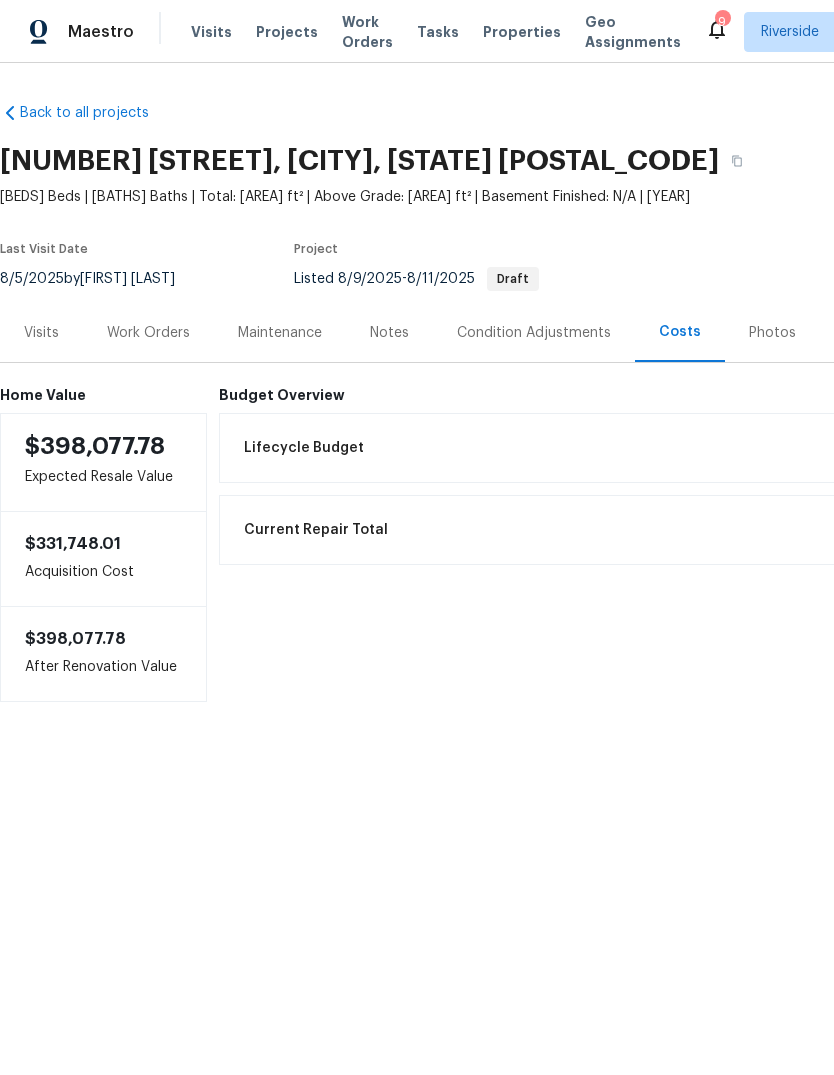 scroll, scrollTop: 0, scrollLeft: 0, axis: both 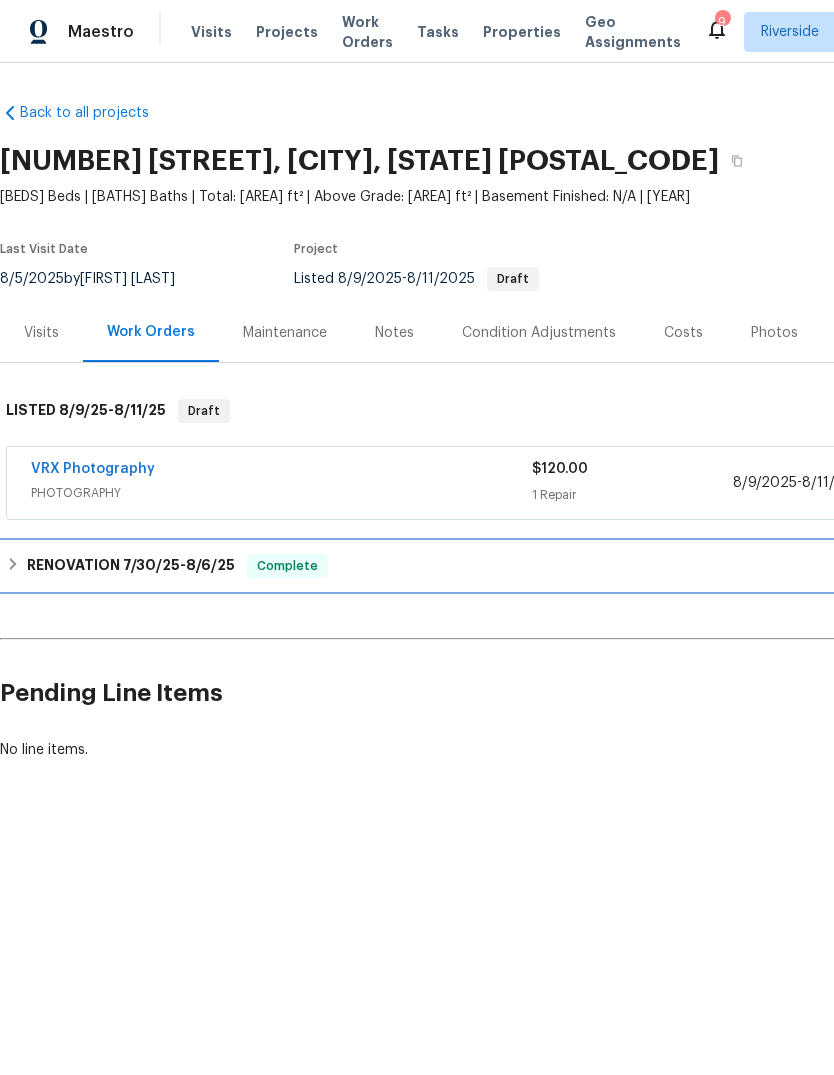 click on "8/6/25" at bounding box center [210, 565] 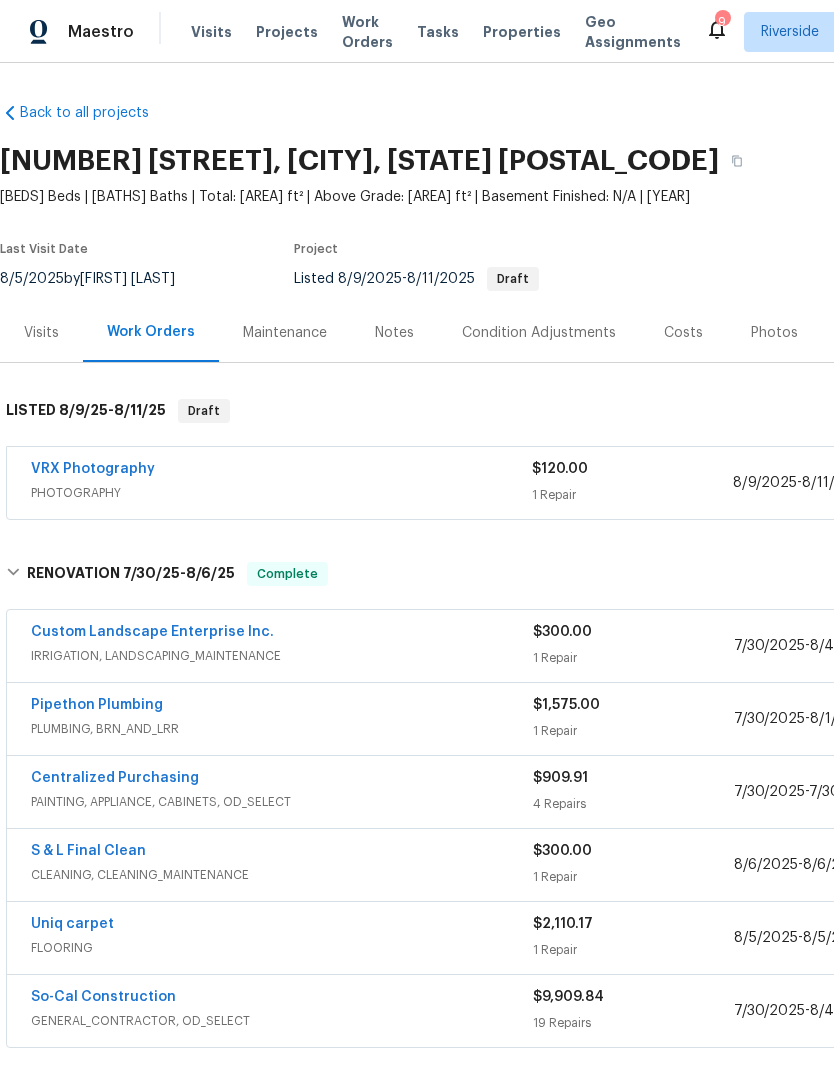 click on "Custom Landscape Enterprise Inc." at bounding box center [152, 632] 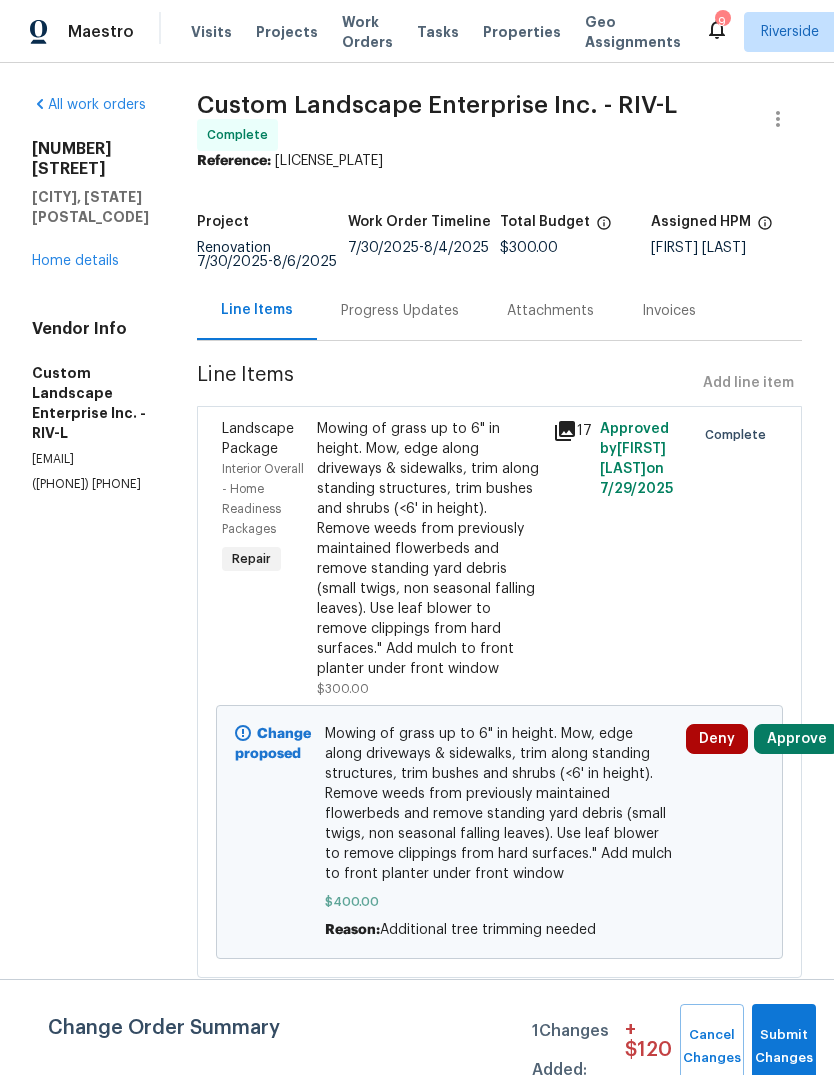 click on "Home details" at bounding box center [75, 261] 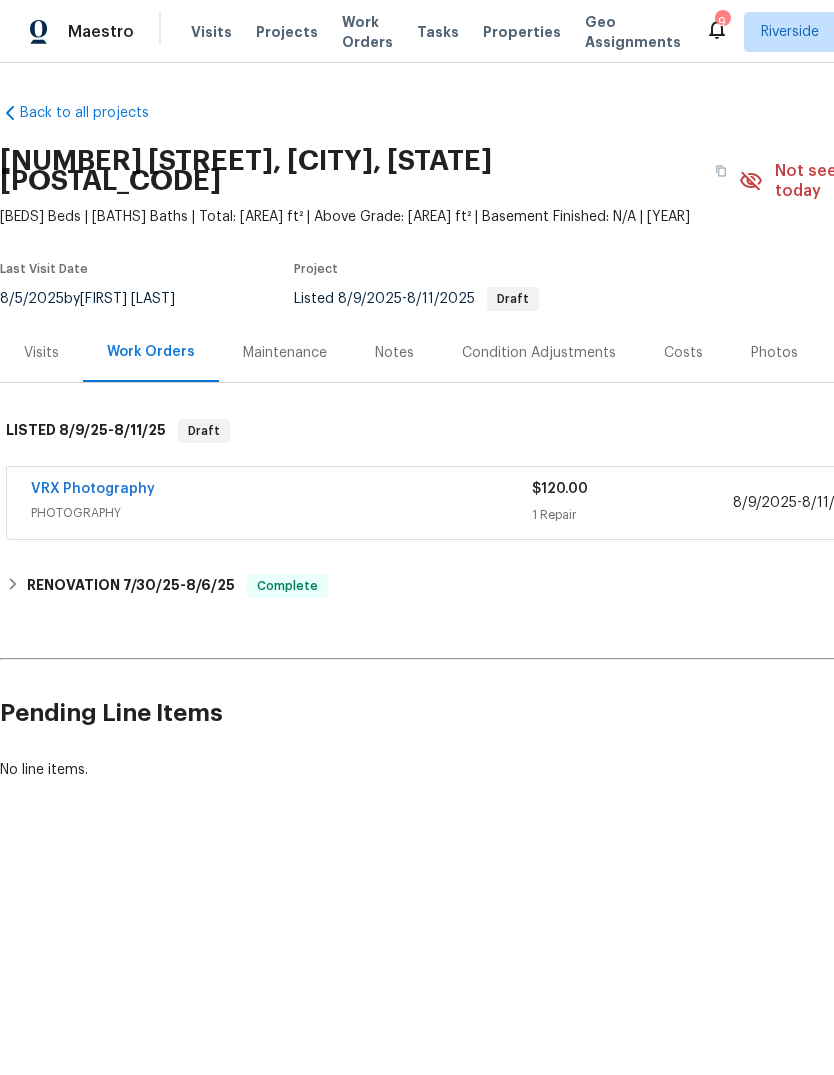 click on "Work Orders" at bounding box center [151, 352] 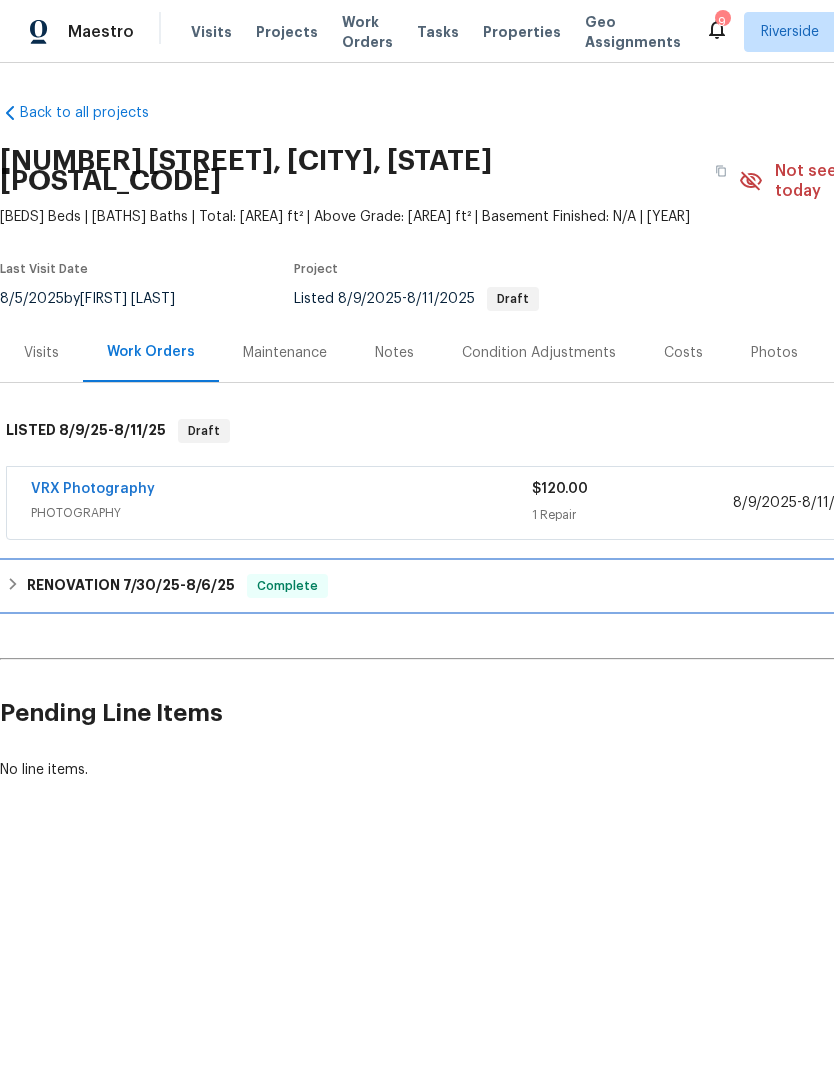 click on "[DATE]  -  [DATE]" at bounding box center (179, 585) 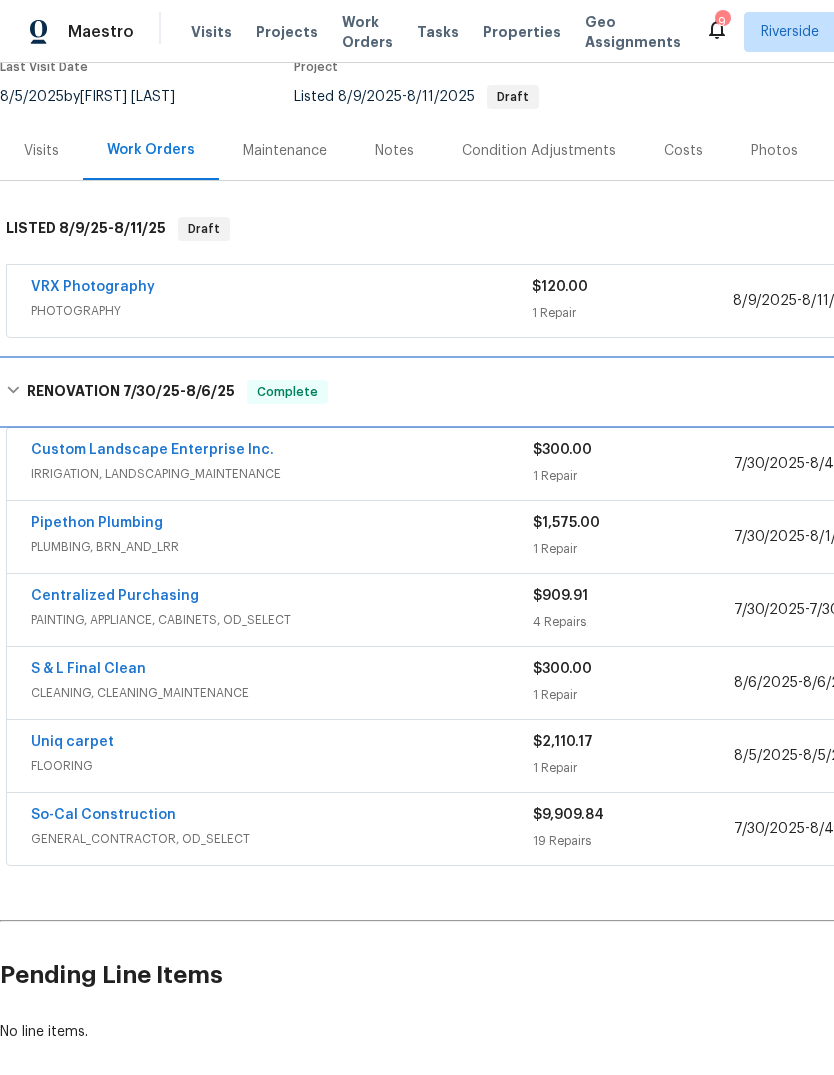 scroll, scrollTop: 202, scrollLeft: 0, axis: vertical 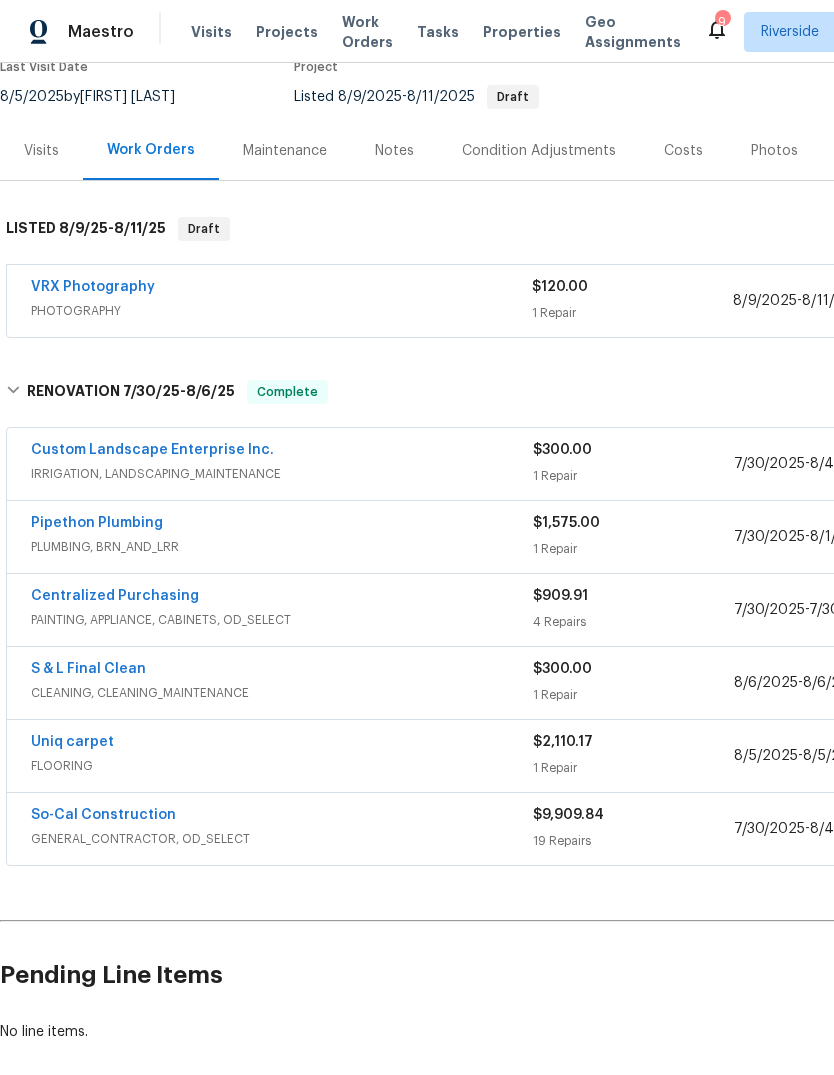 click on "So-Cal Construction" at bounding box center (103, 815) 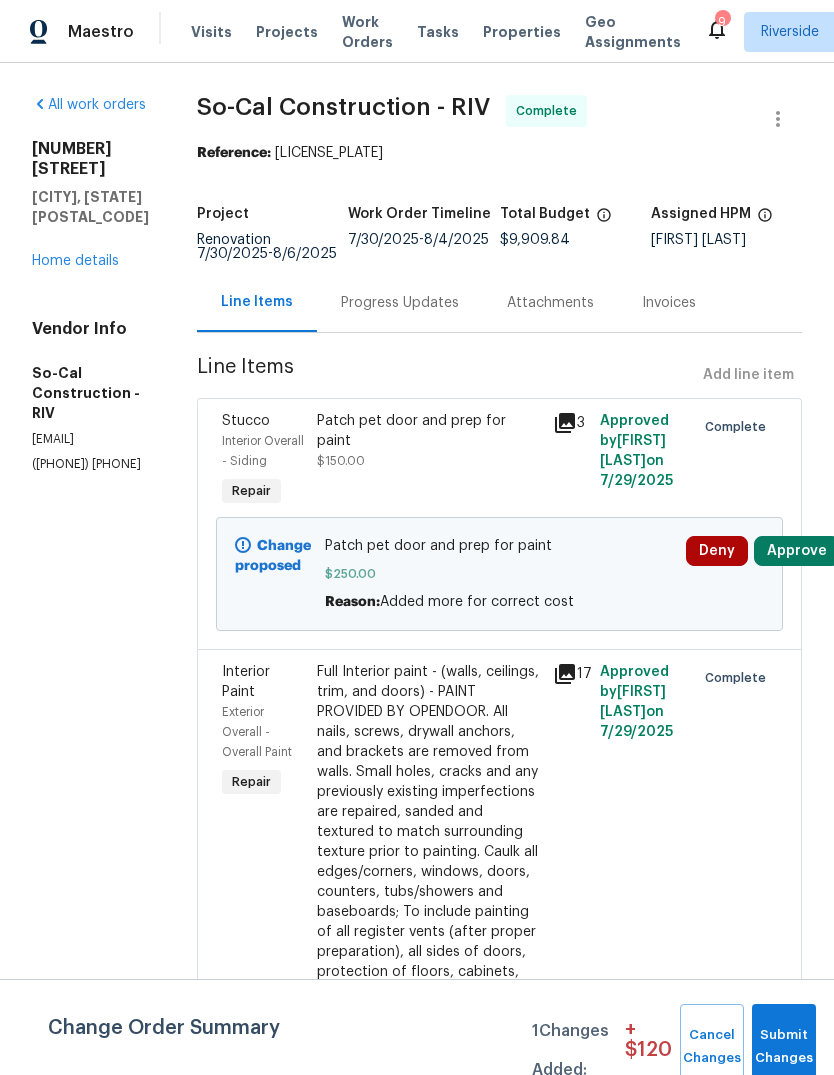 click on "Approve" at bounding box center (797, 551) 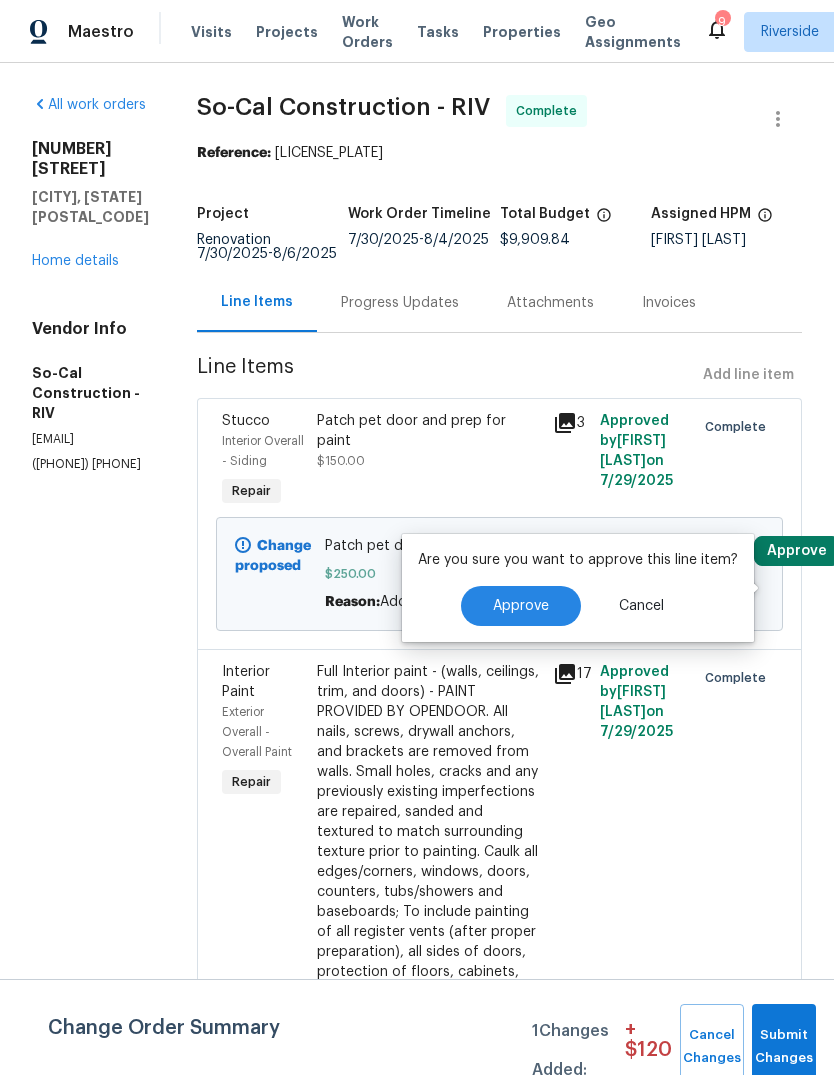 click on "Approve" at bounding box center [521, 606] 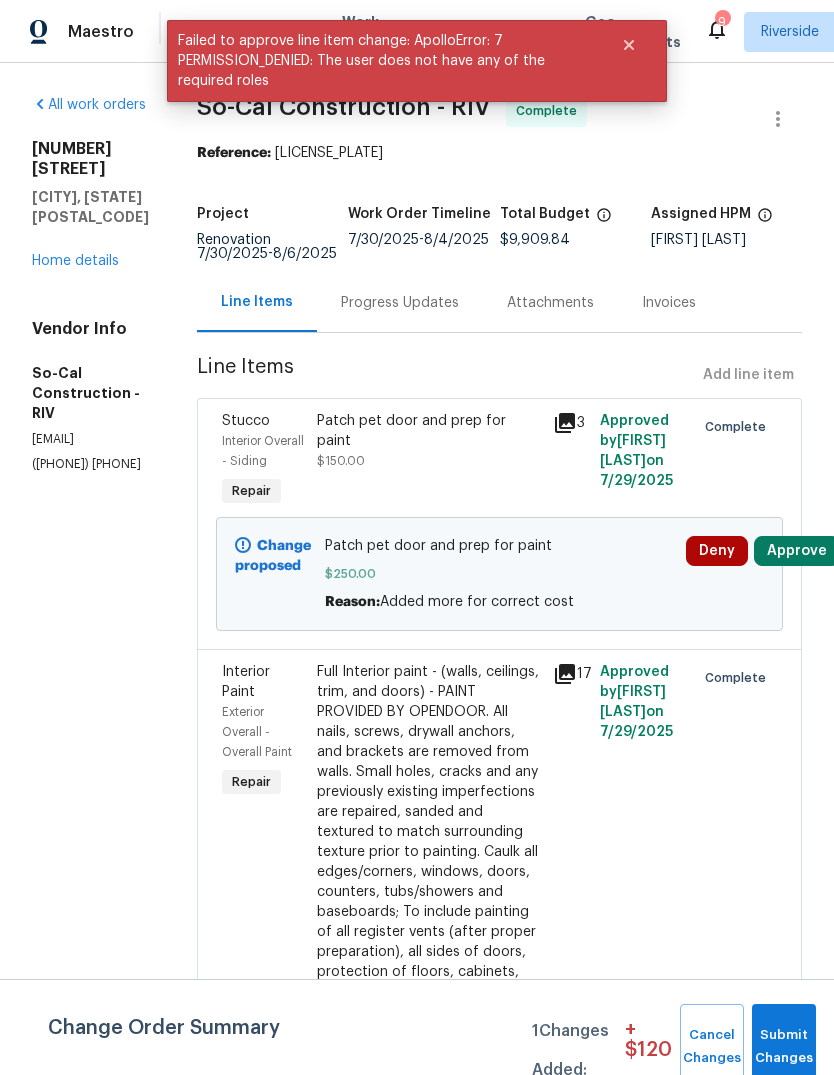 click on "Home details" at bounding box center (75, 261) 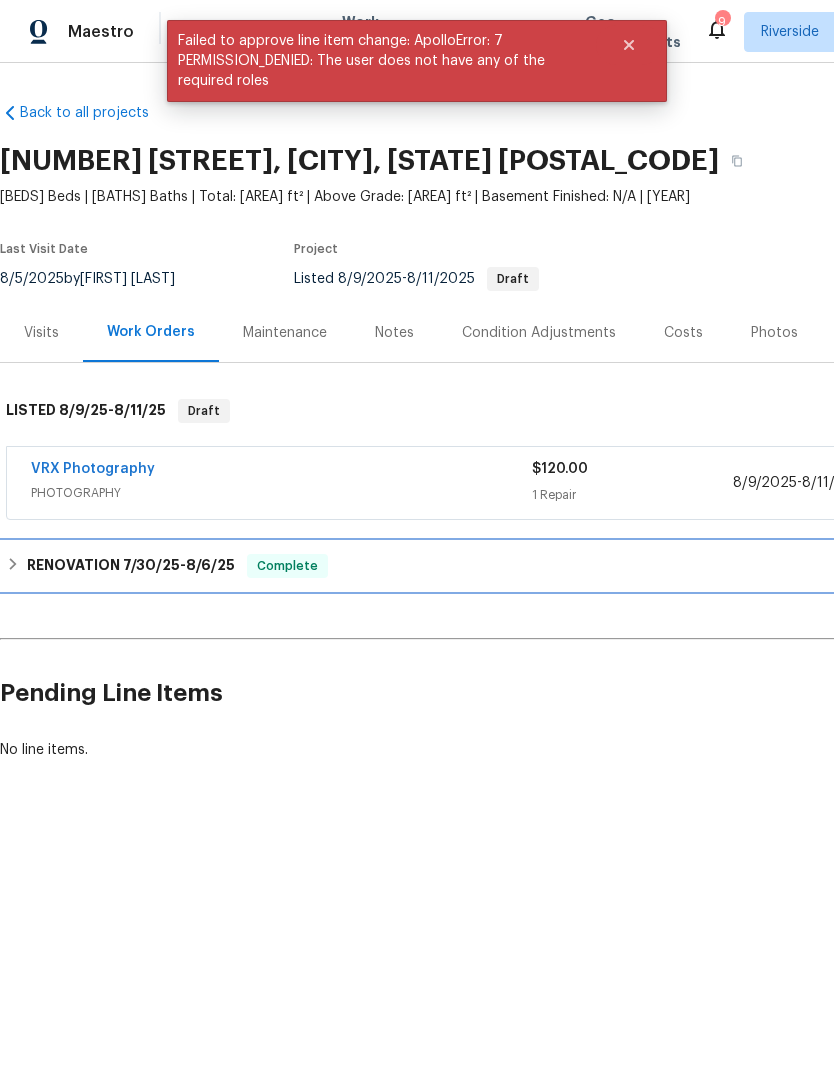 click on "[DATE]  -  [DATE]" at bounding box center [179, 565] 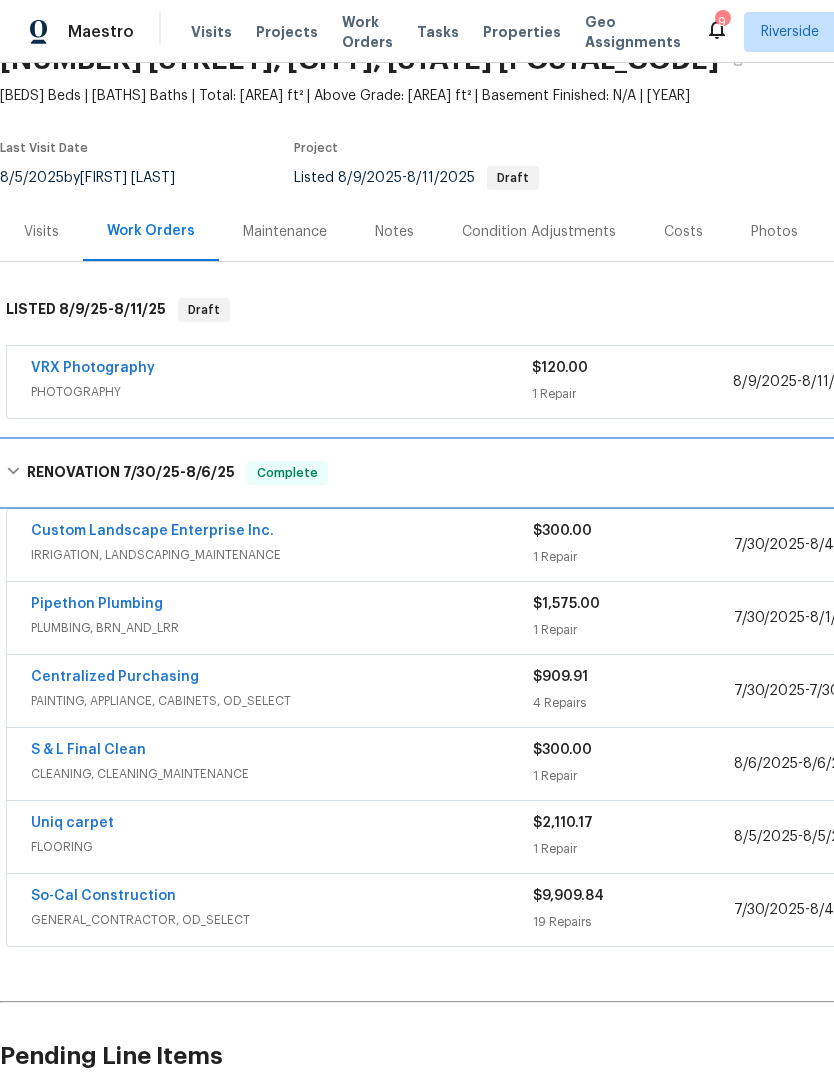 scroll, scrollTop: 101, scrollLeft: 0, axis: vertical 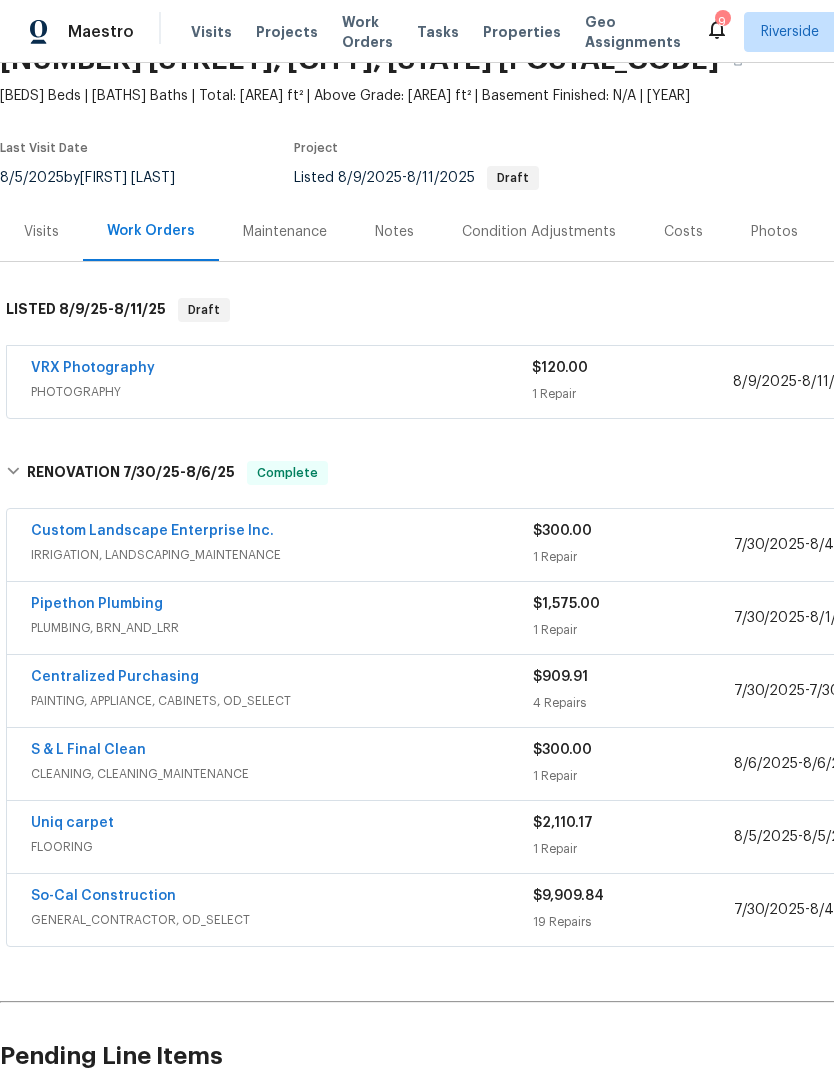 click on "Uniq carpet" at bounding box center (72, 823) 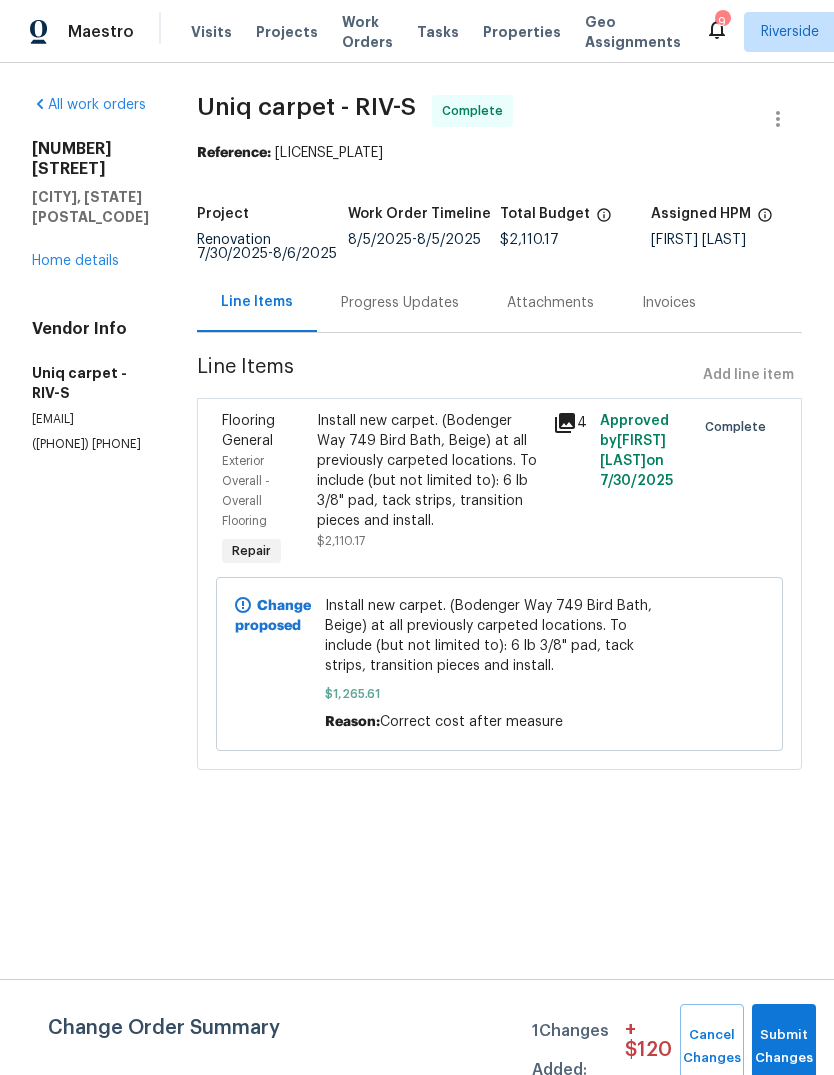 click on "Home details" at bounding box center (75, 261) 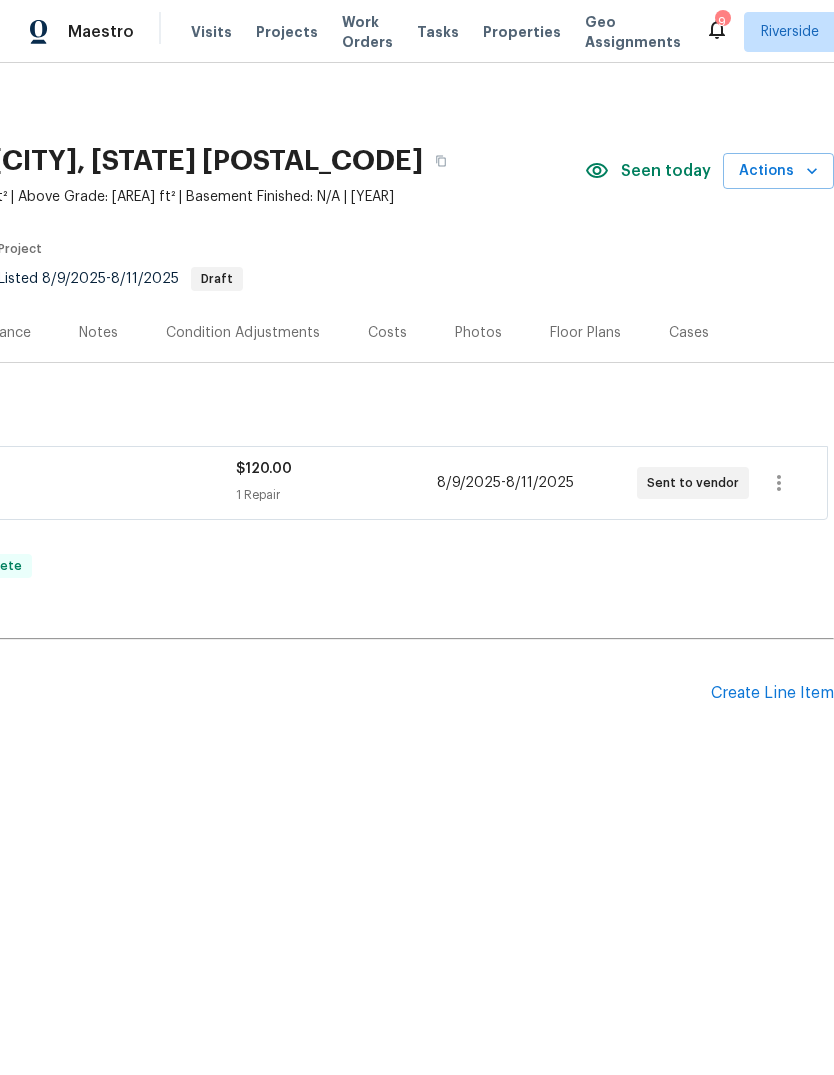 scroll, scrollTop: 0, scrollLeft: 296, axis: horizontal 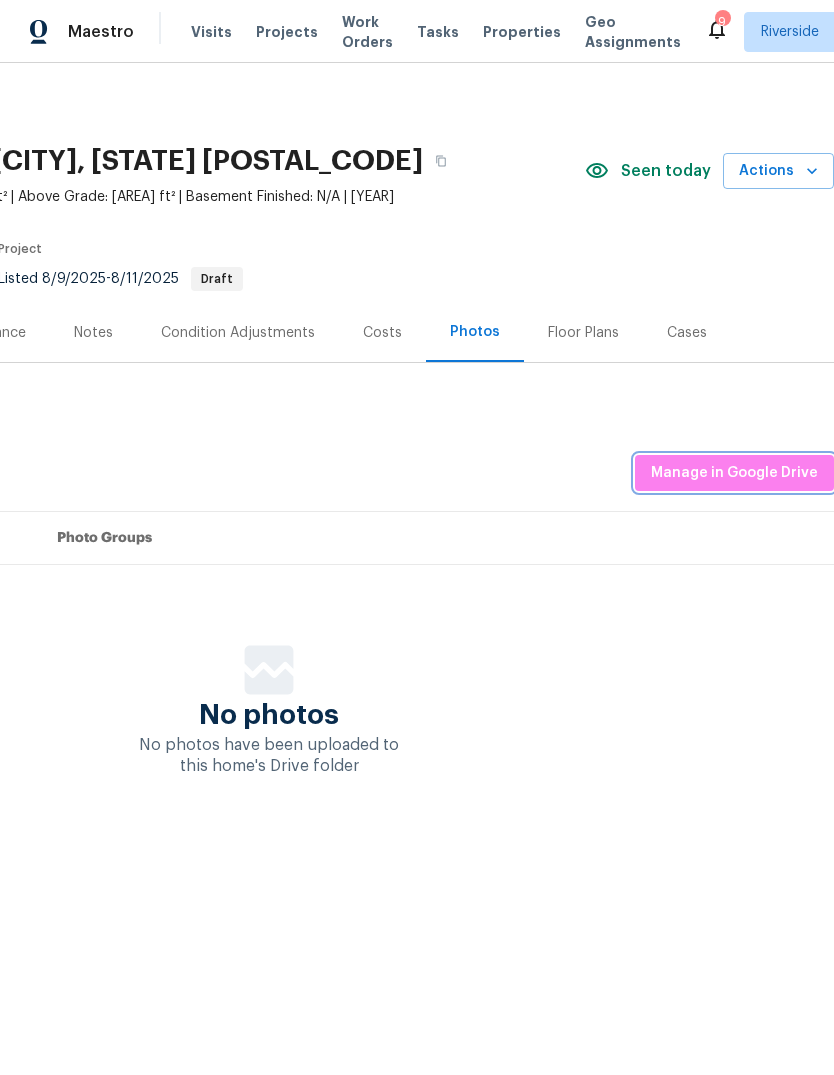 click on "Manage in Google Drive" at bounding box center (734, 473) 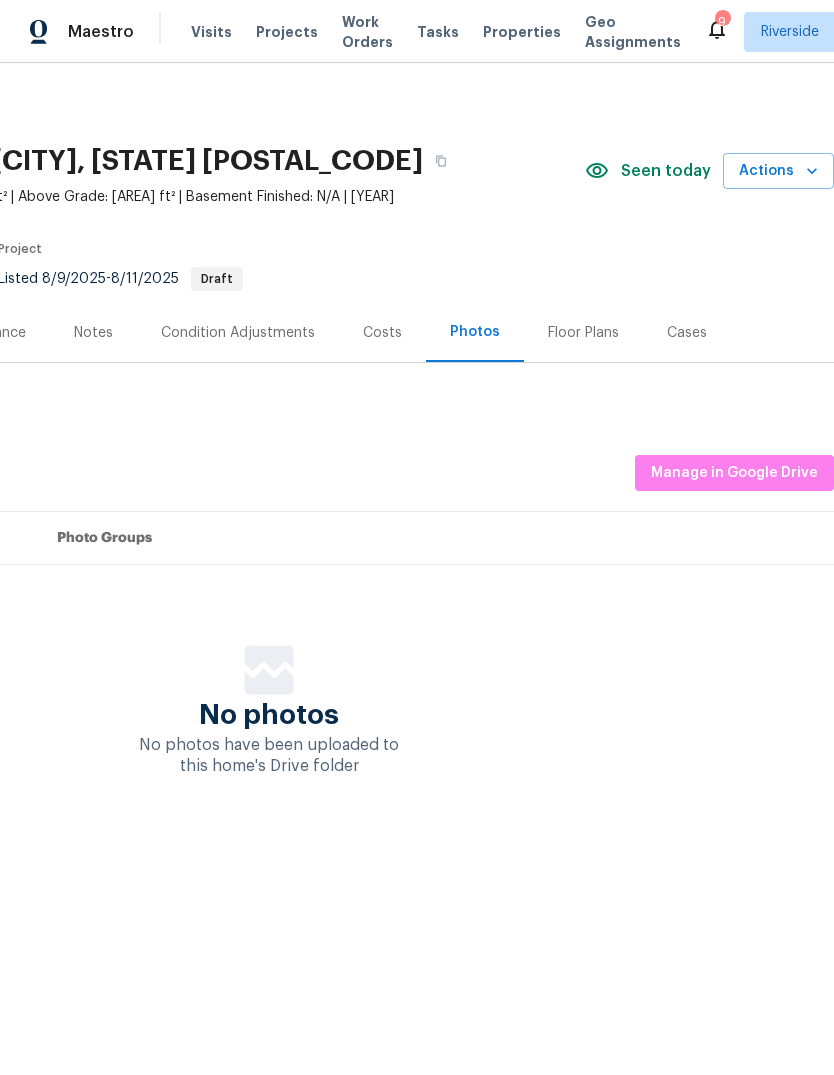 click on "Photos" at bounding box center [475, 332] 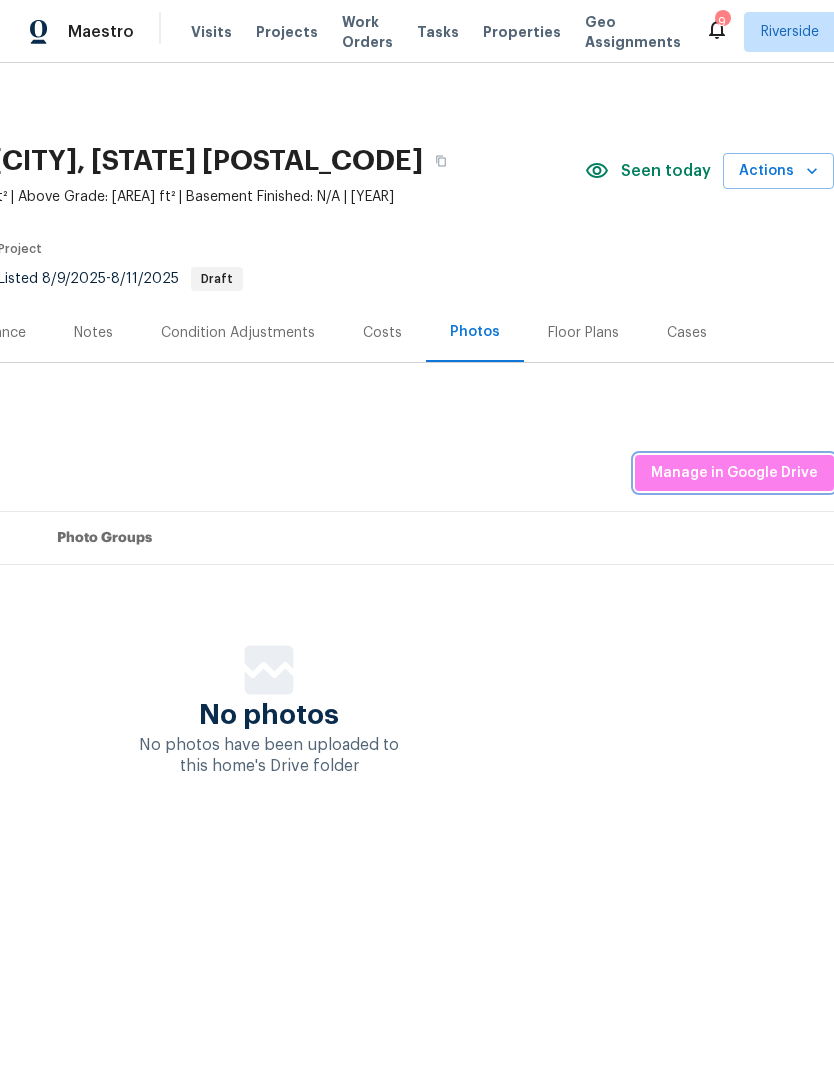click on "Manage in Google Drive" at bounding box center (734, 473) 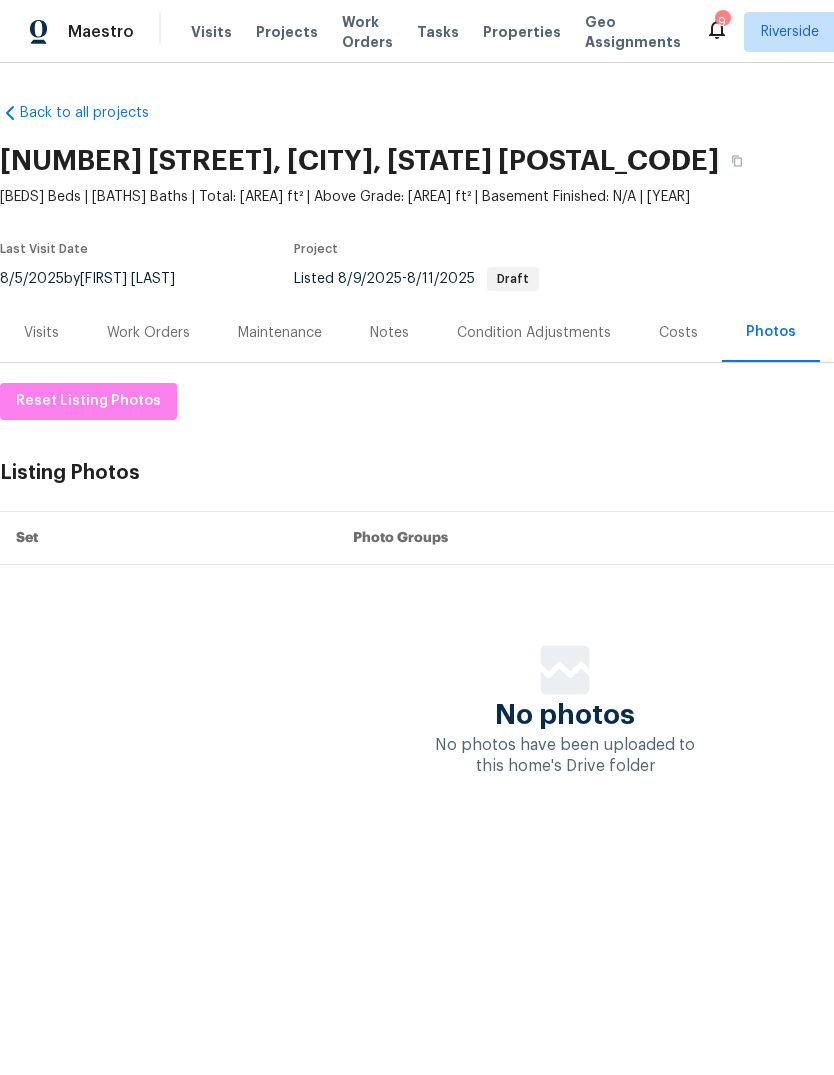 scroll, scrollTop: 0, scrollLeft: 0, axis: both 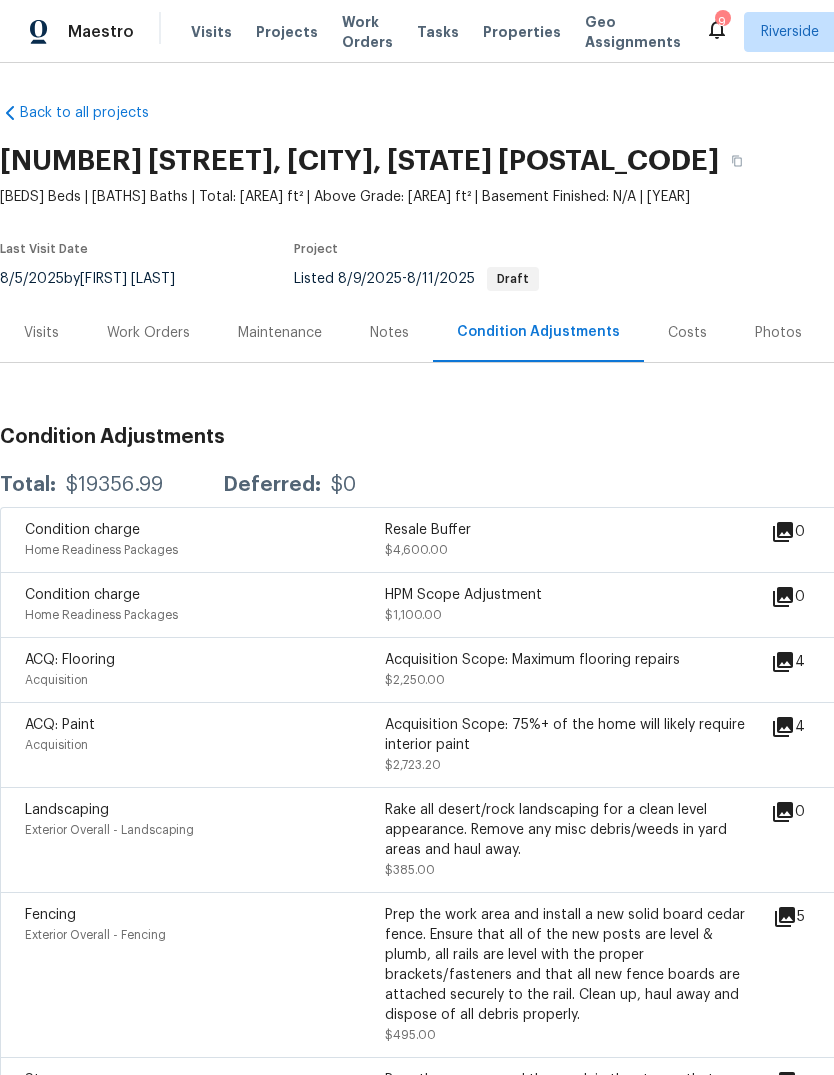 click on "Notes" at bounding box center [389, 333] 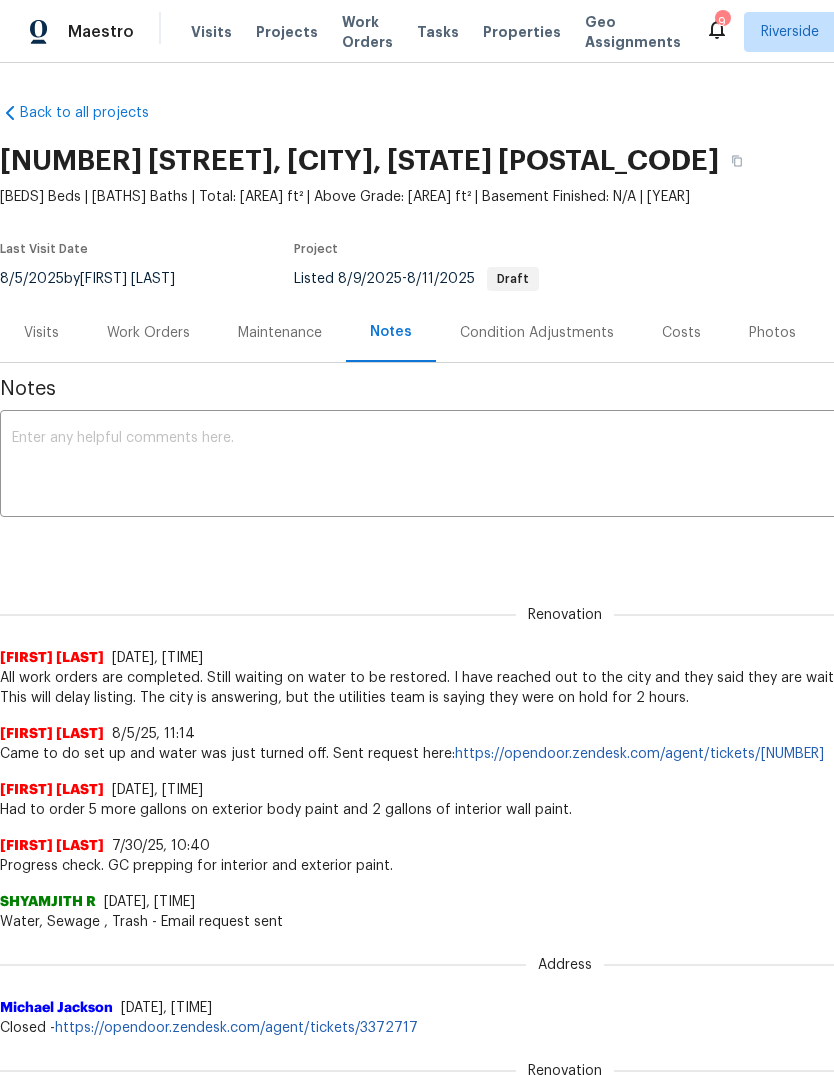 scroll, scrollTop: 0, scrollLeft: 0, axis: both 